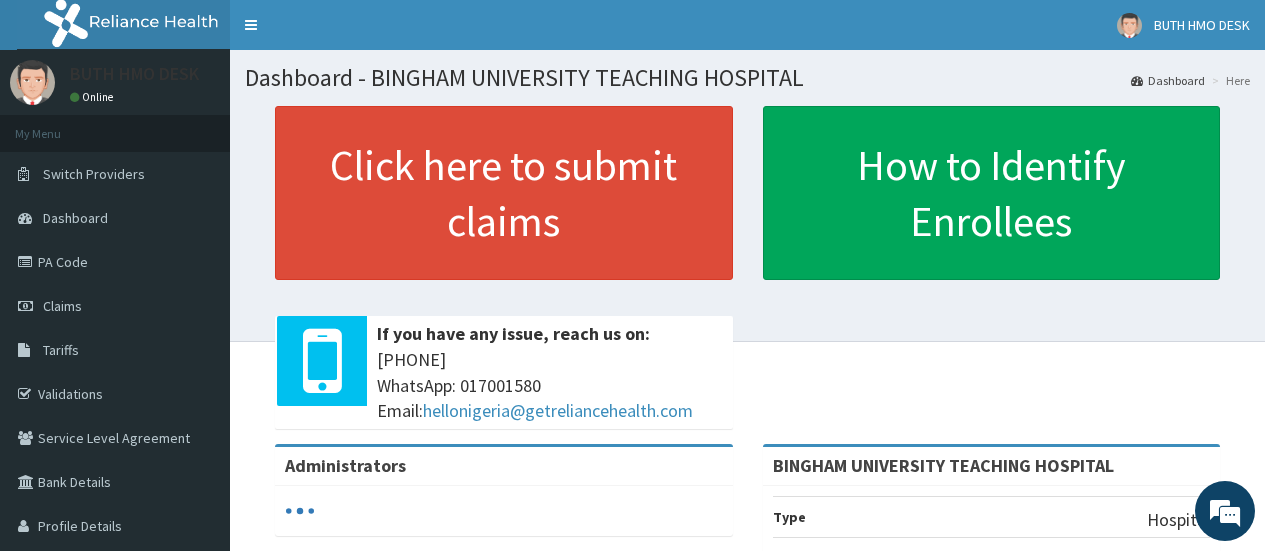 scroll, scrollTop: 0, scrollLeft: 0, axis: both 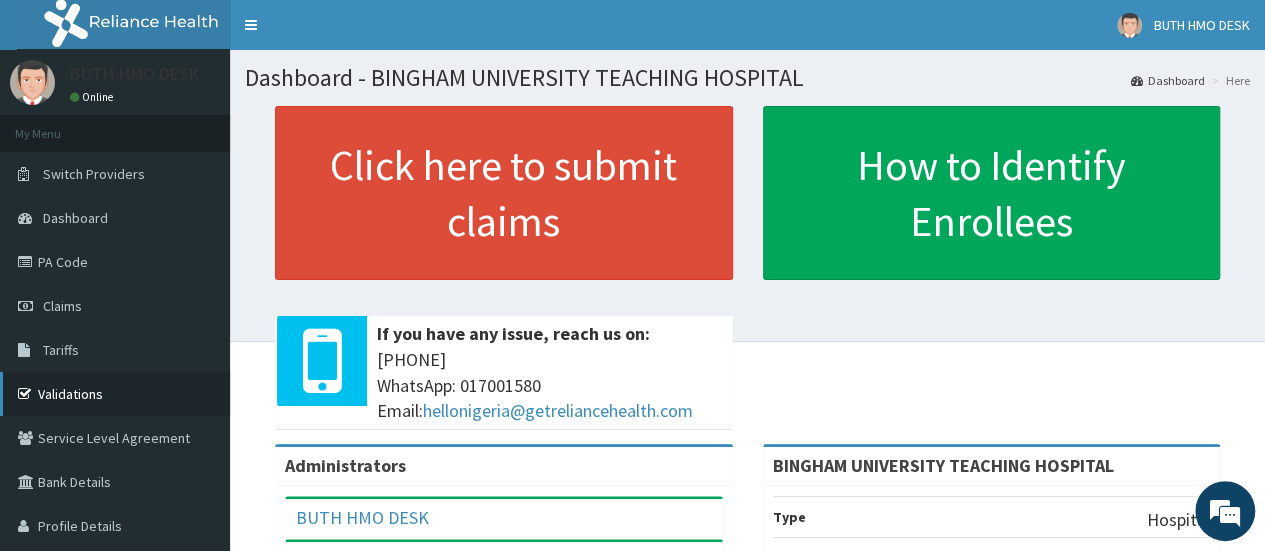 click on "Validations" at bounding box center [115, 394] 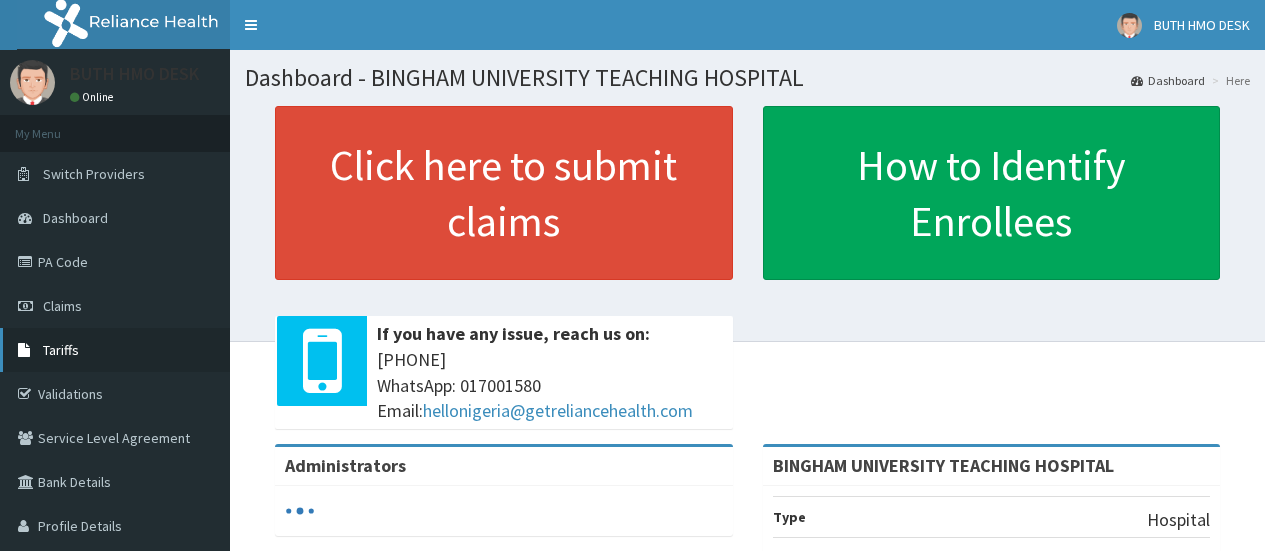 scroll, scrollTop: 0, scrollLeft: 0, axis: both 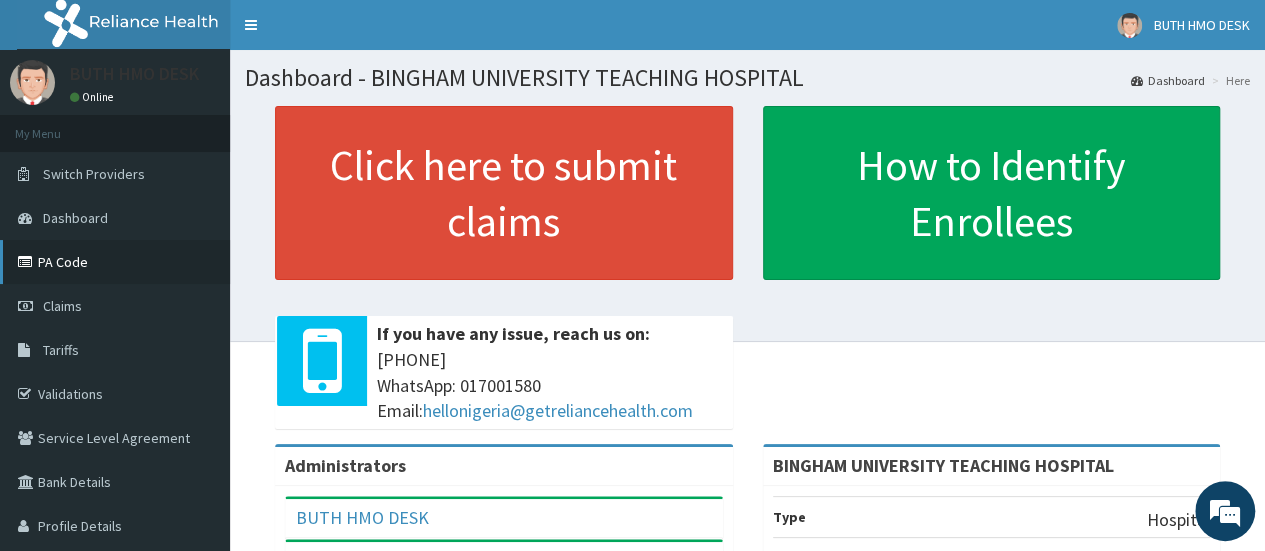 click on "PA Code" at bounding box center [115, 262] 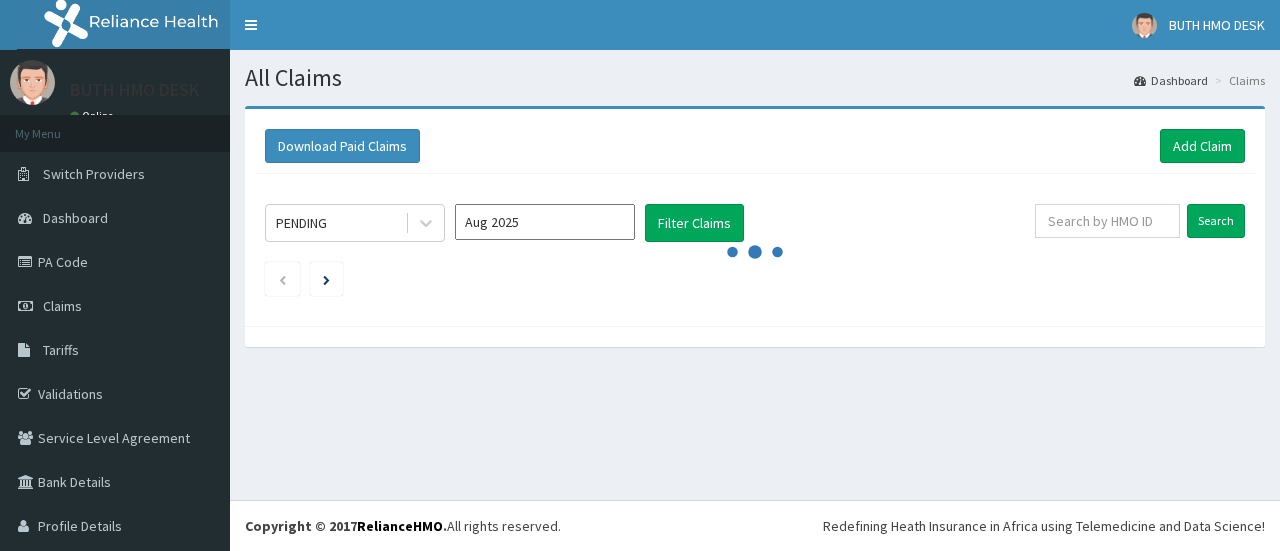 scroll, scrollTop: 0, scrollLeft: 0, axis: both 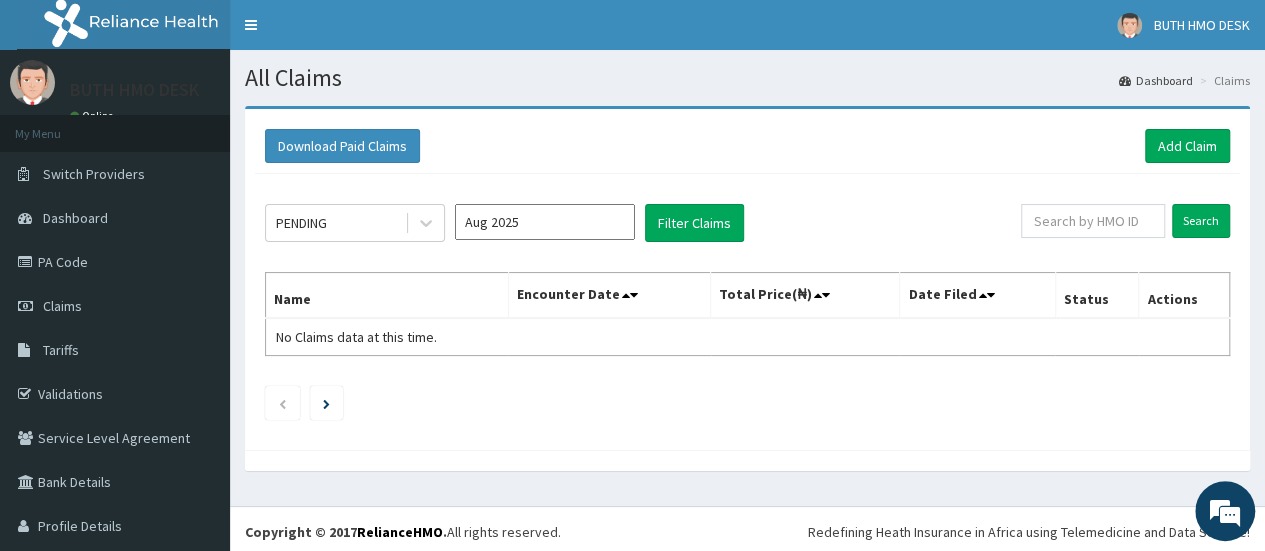 drag, startPoint x: 333, startPoint y: 356, endPoint x: 326, endPoint y: 424, distance: 68.359344 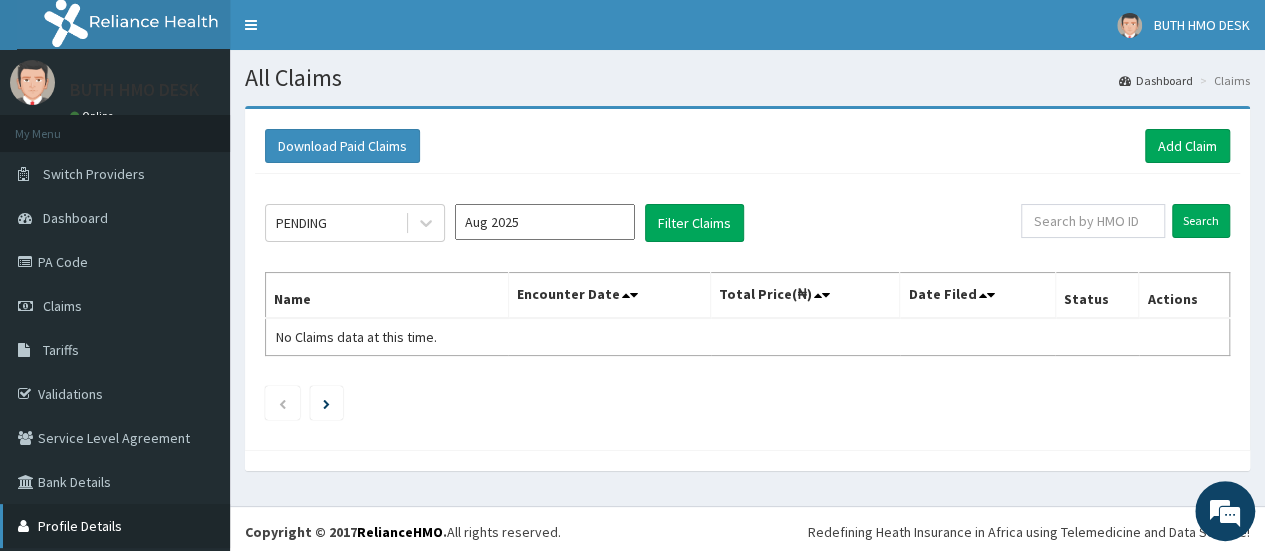 click on "Profile Details" at bounding box center (115, 526) 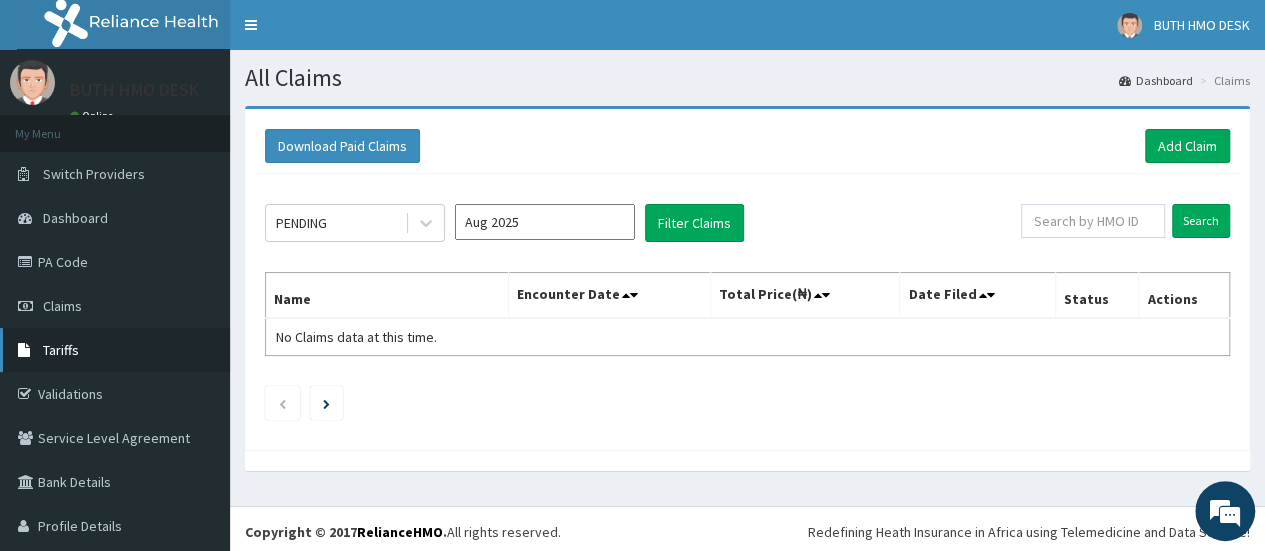 click on "Tariffs" at bounding box center (61, 350) 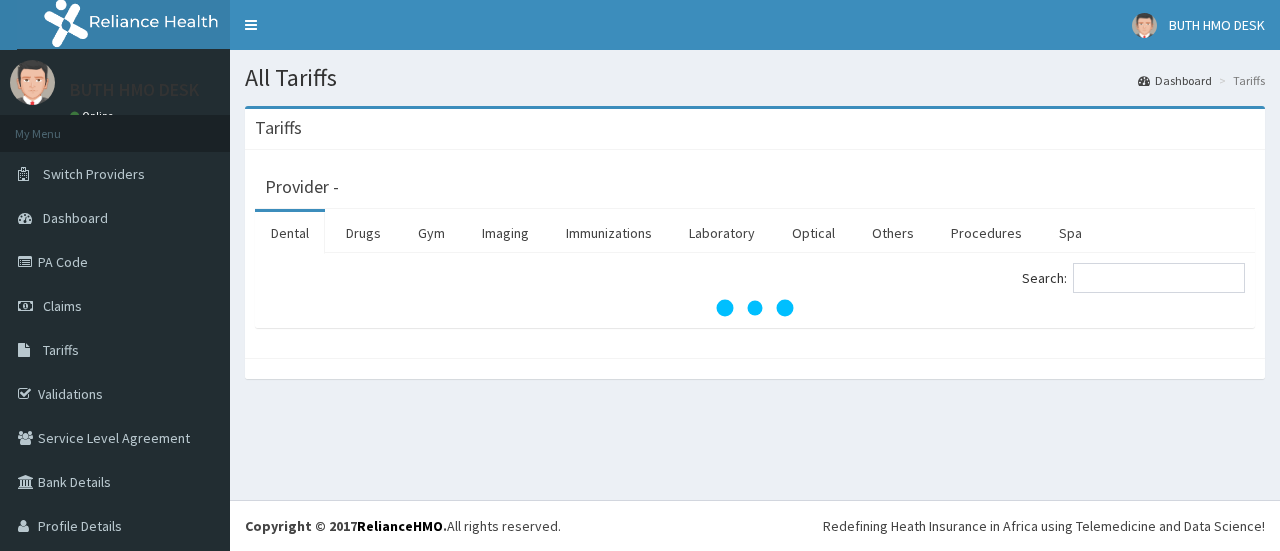scroll, scrollTop: 0, scrollLeft: 0, axis: both 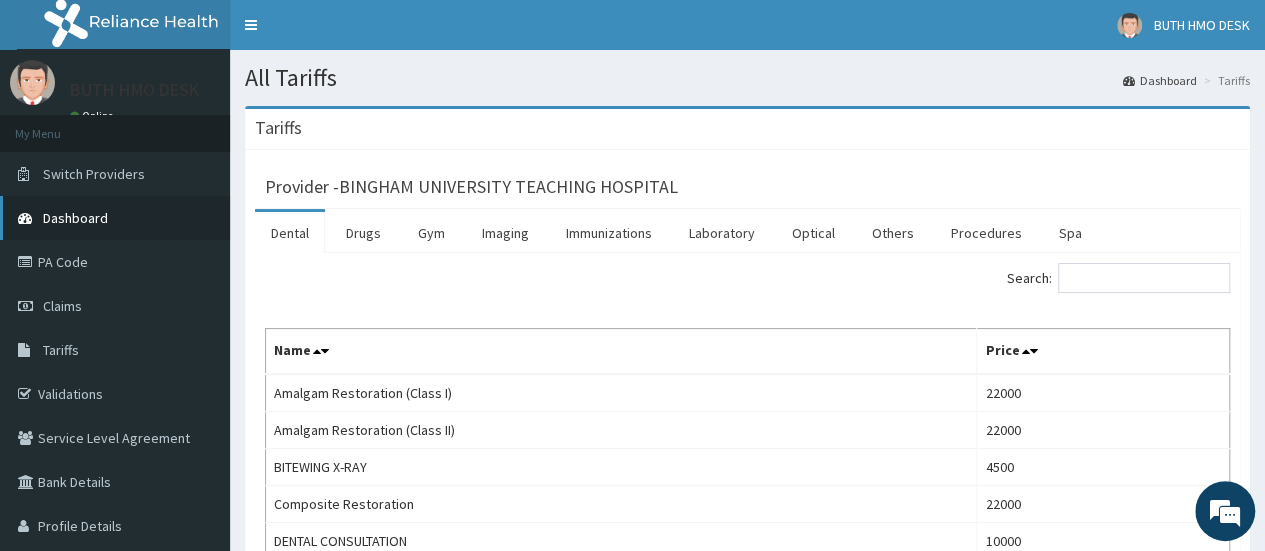 click on "Dashboard" at bounding box center (75, 218) 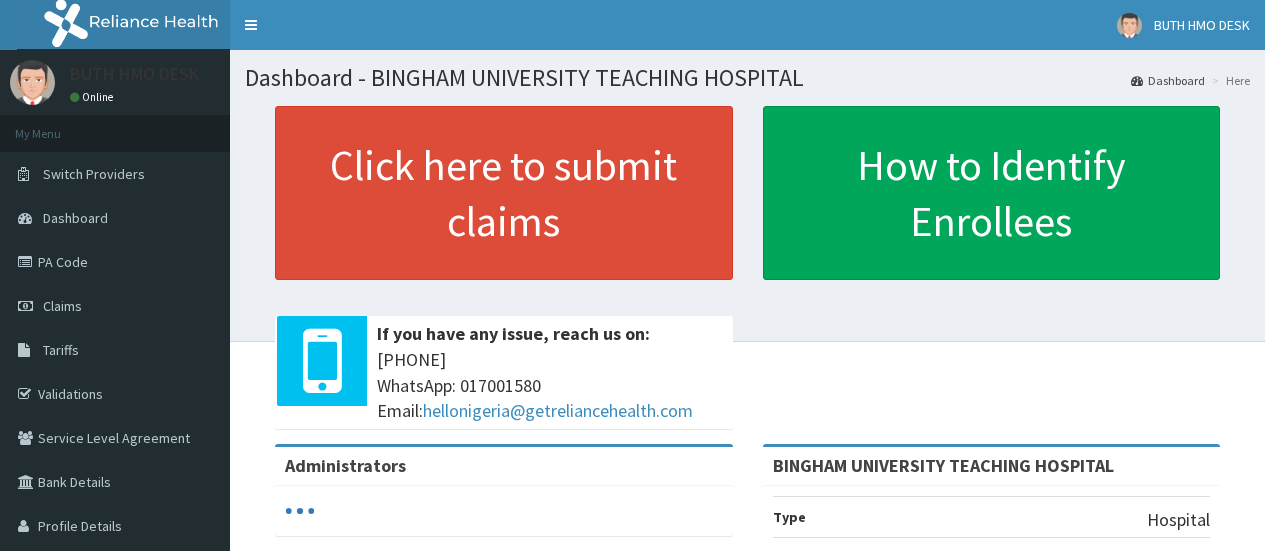 scroll, scrollTop: 0, scrollLeft: 0, axis: both 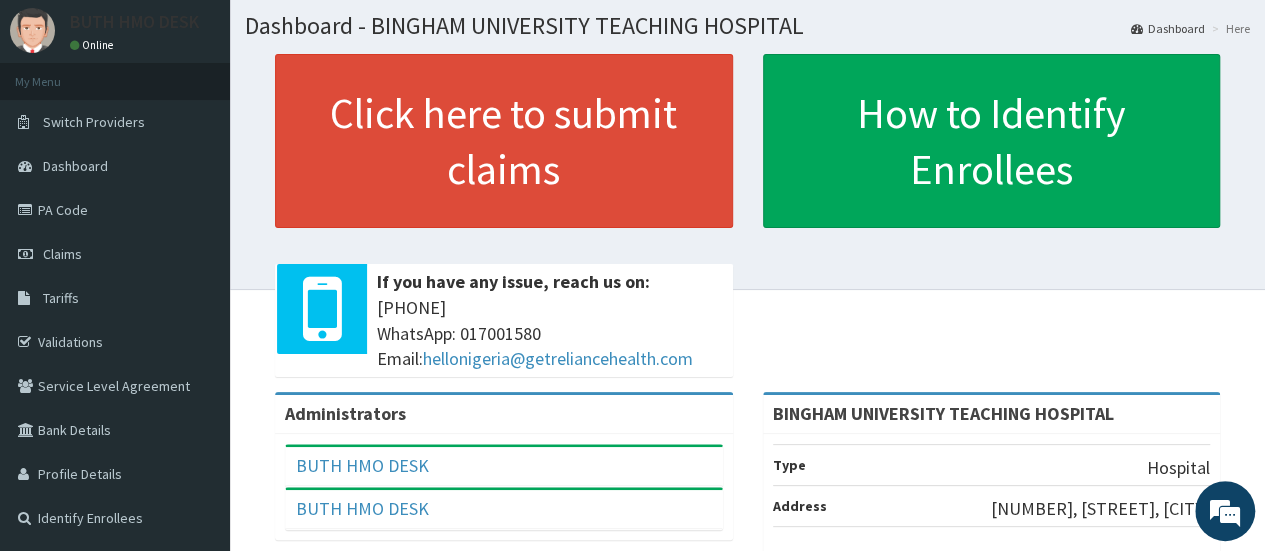 click on "RelianceHMO Provider Portal | Dashboard
Toggle navigation
BUTH HMO DESK BUTH HMO DESK - [EMAIL] Member since  [MONTH] [NUMBER], [YEAR] at [TIME]   Profile Sign out
BUTH HMO DESK
Online
My Menu
Switch Providers" 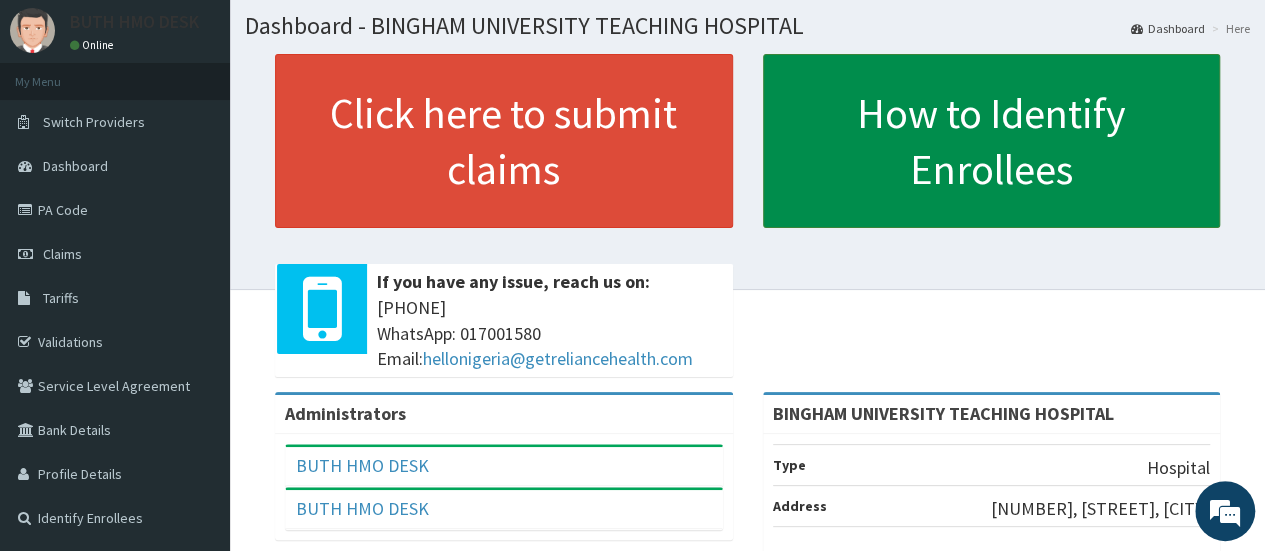 click on "How to Identify Enrollees" at bounding box center (992, 141) 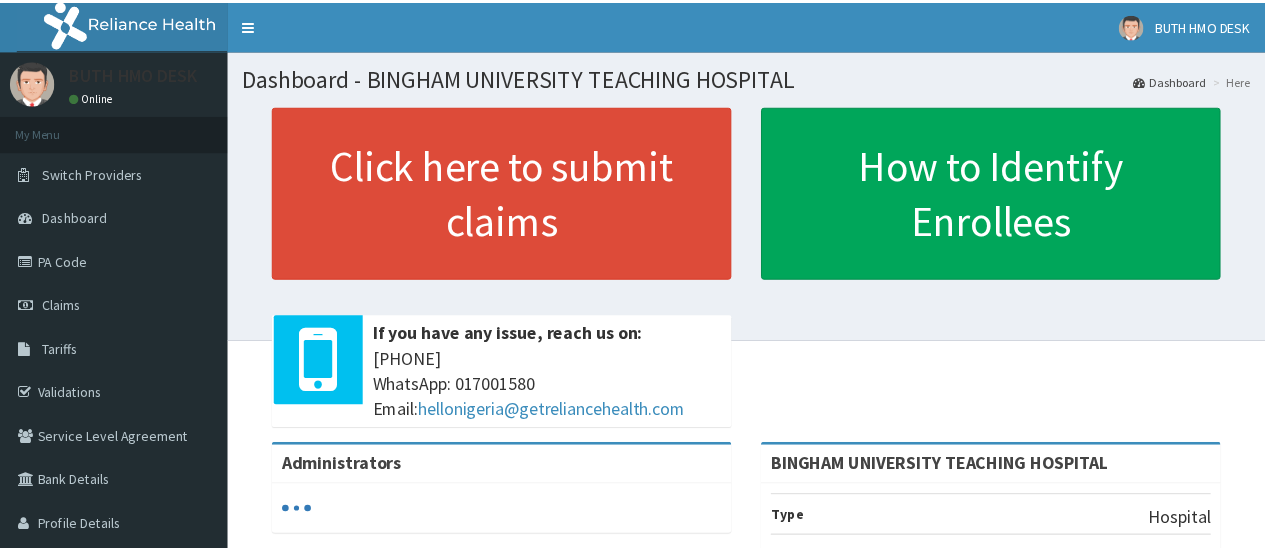 scroll, scrollTop: 0, scrollLeft: 0, axis: both 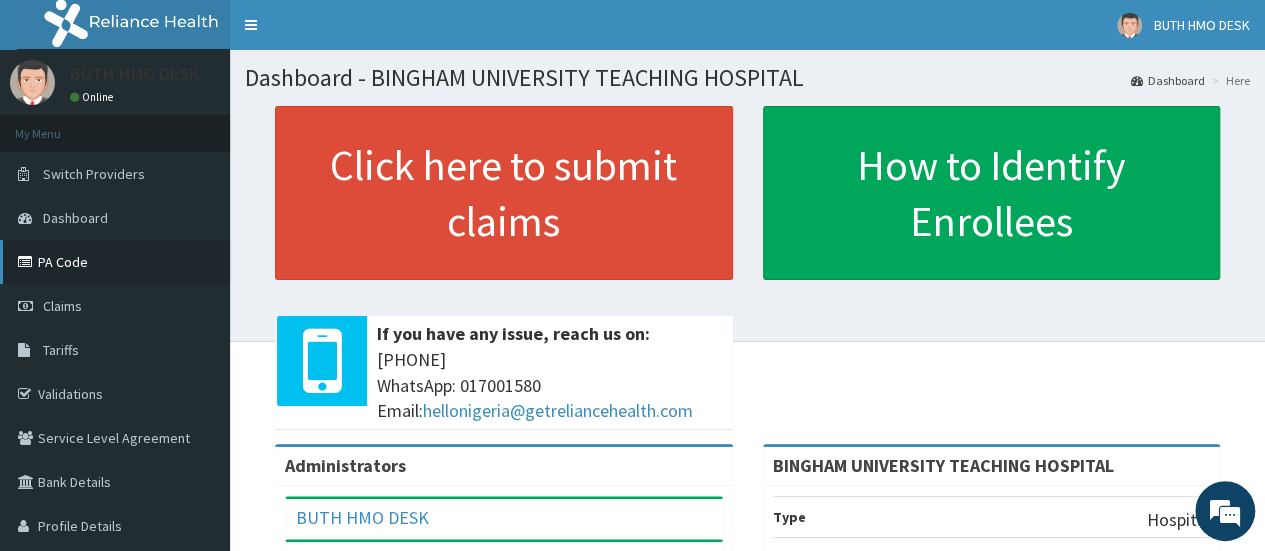 click on "PA Code" at bounding box center (115, 262) 